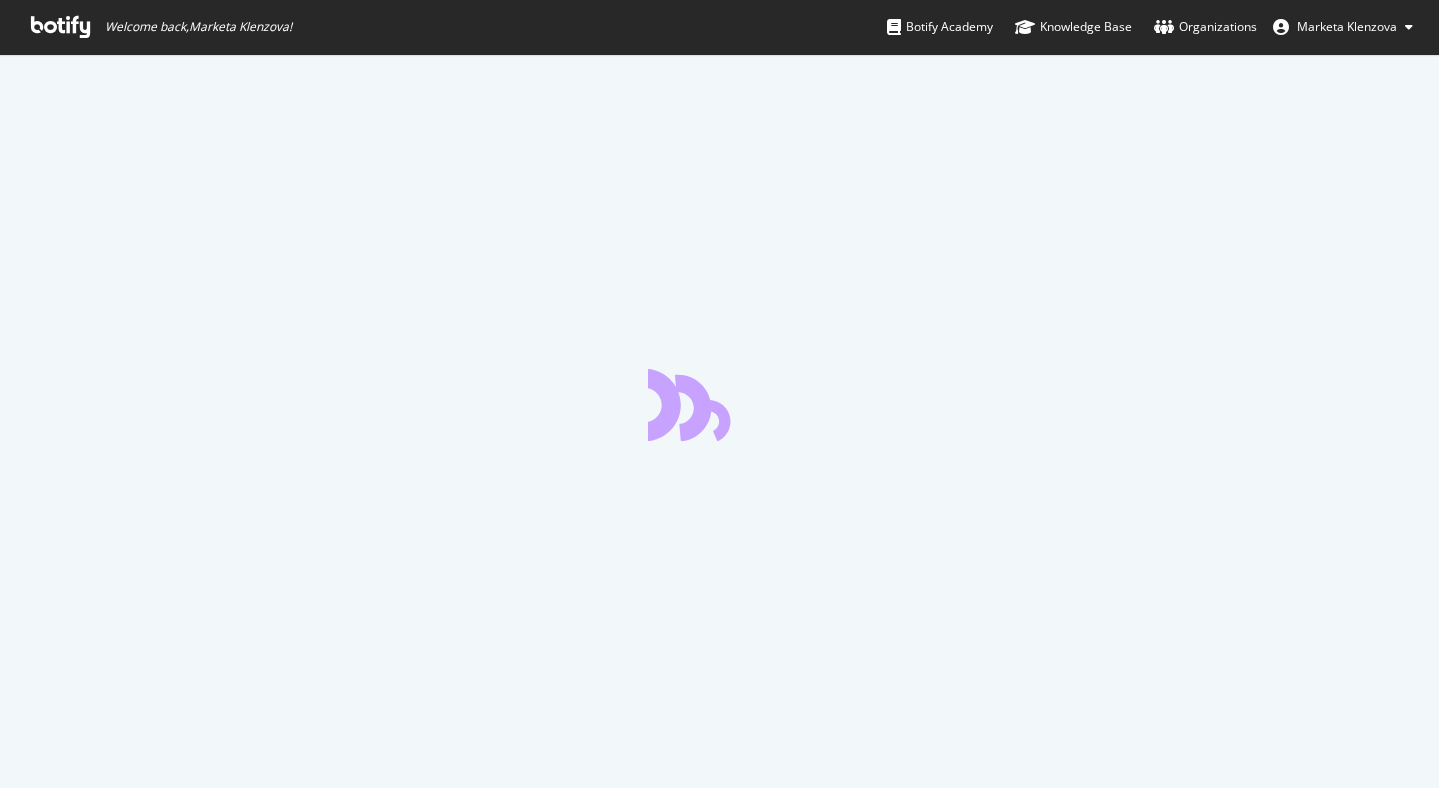 scroll, scrollTop: 0, scrollLeft: 0, axis: both 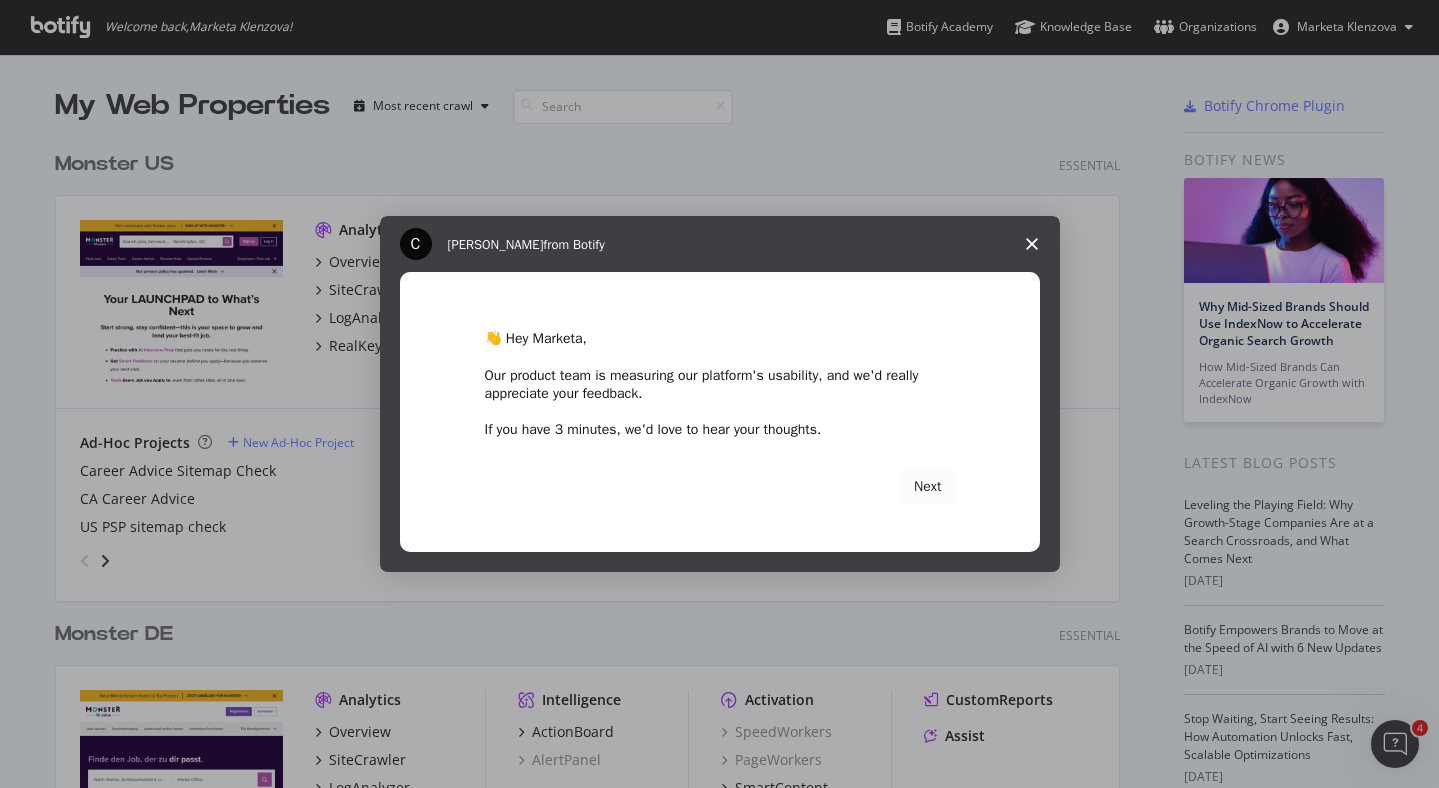 click 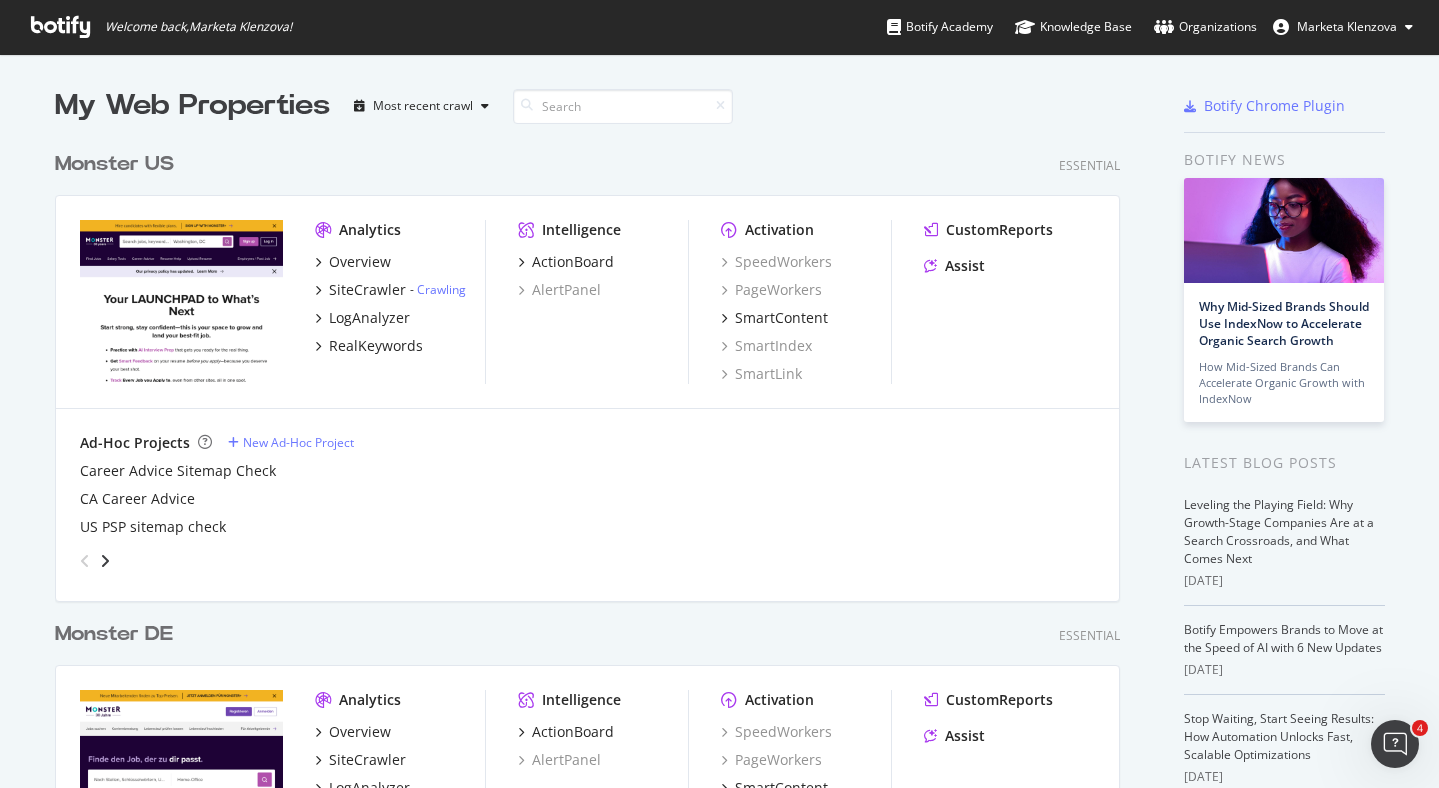click on "Monster DE" at bounding box center (114, 634) 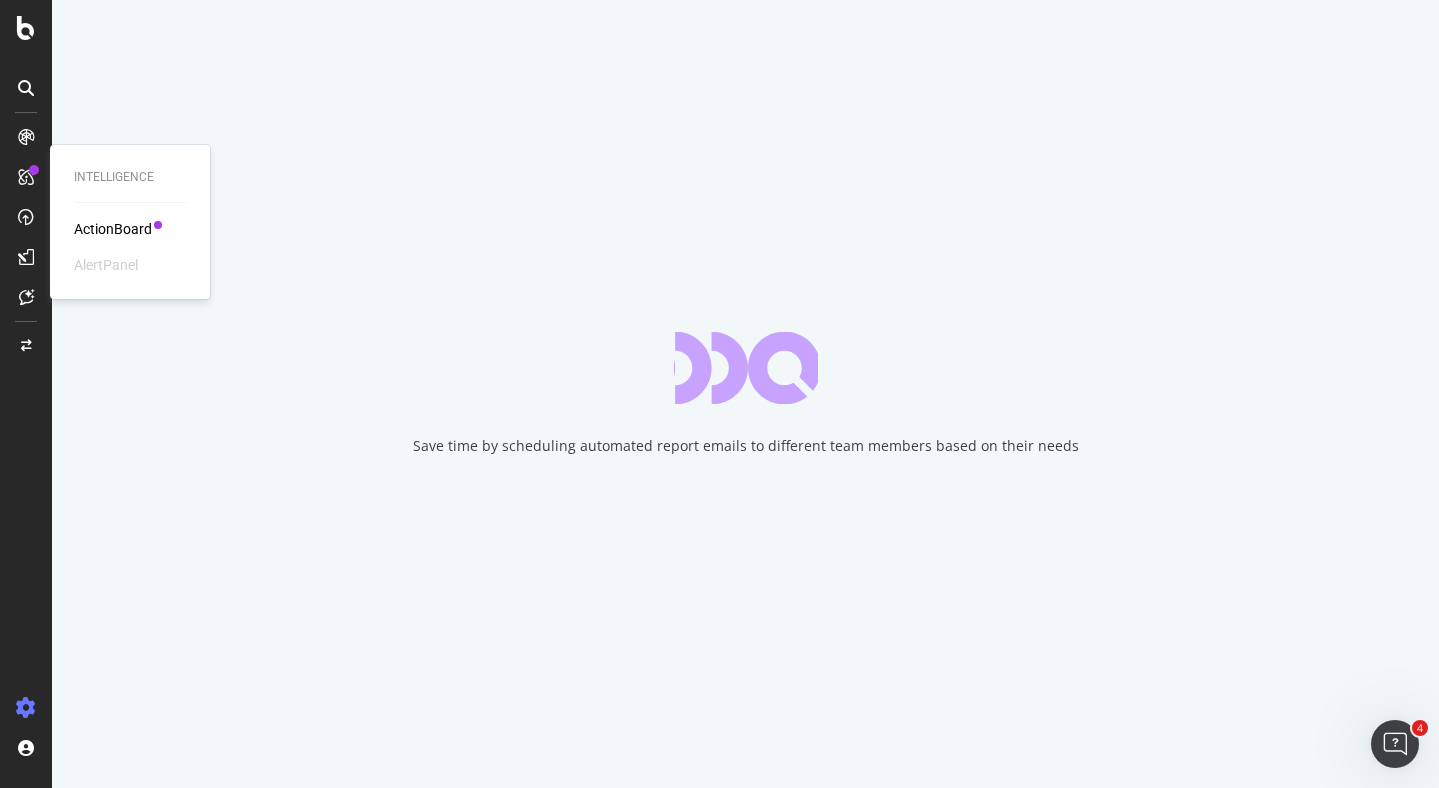click on "ActionBoard" at bounding box center (113, 229) 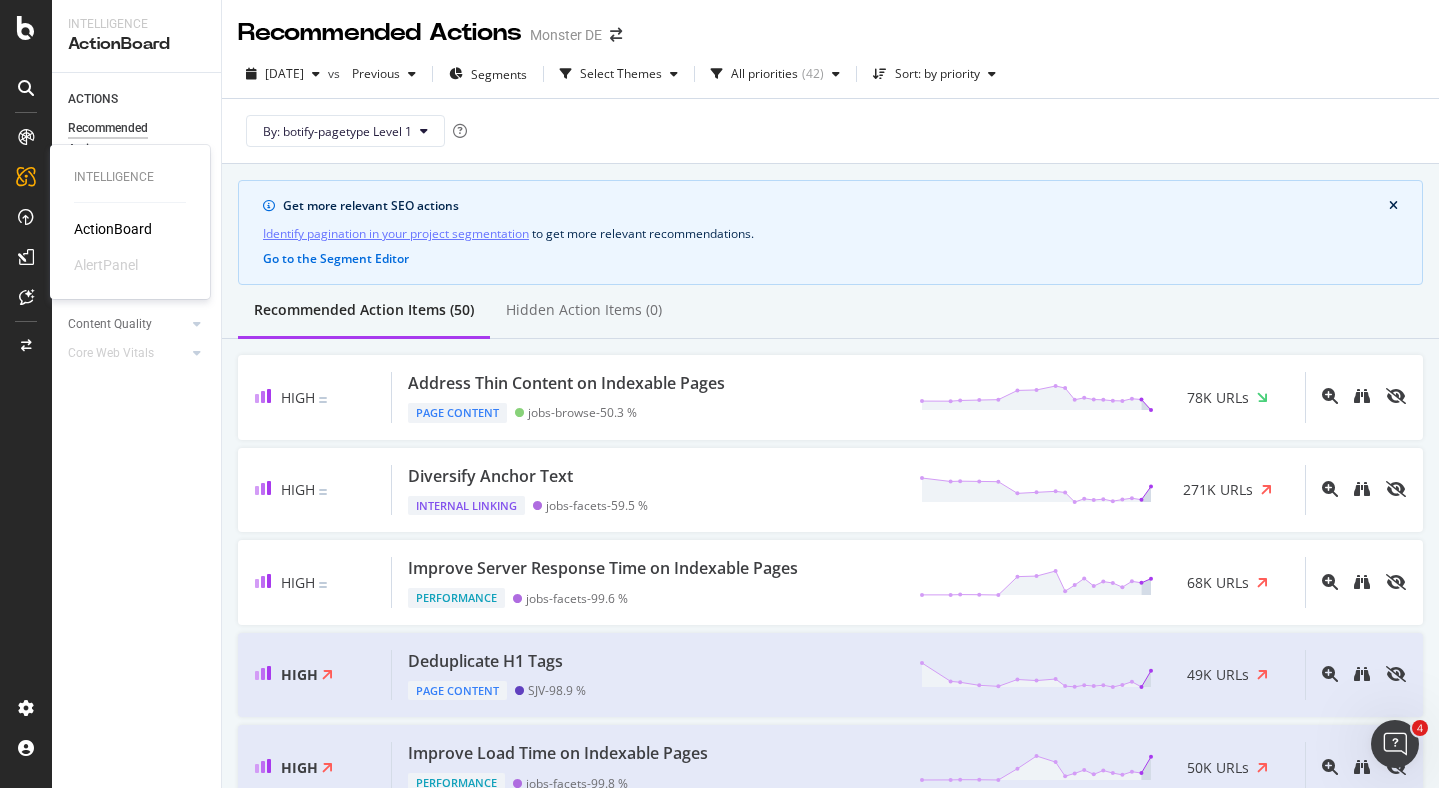 click on "ActionBoard" at bounding box center (113, 229) 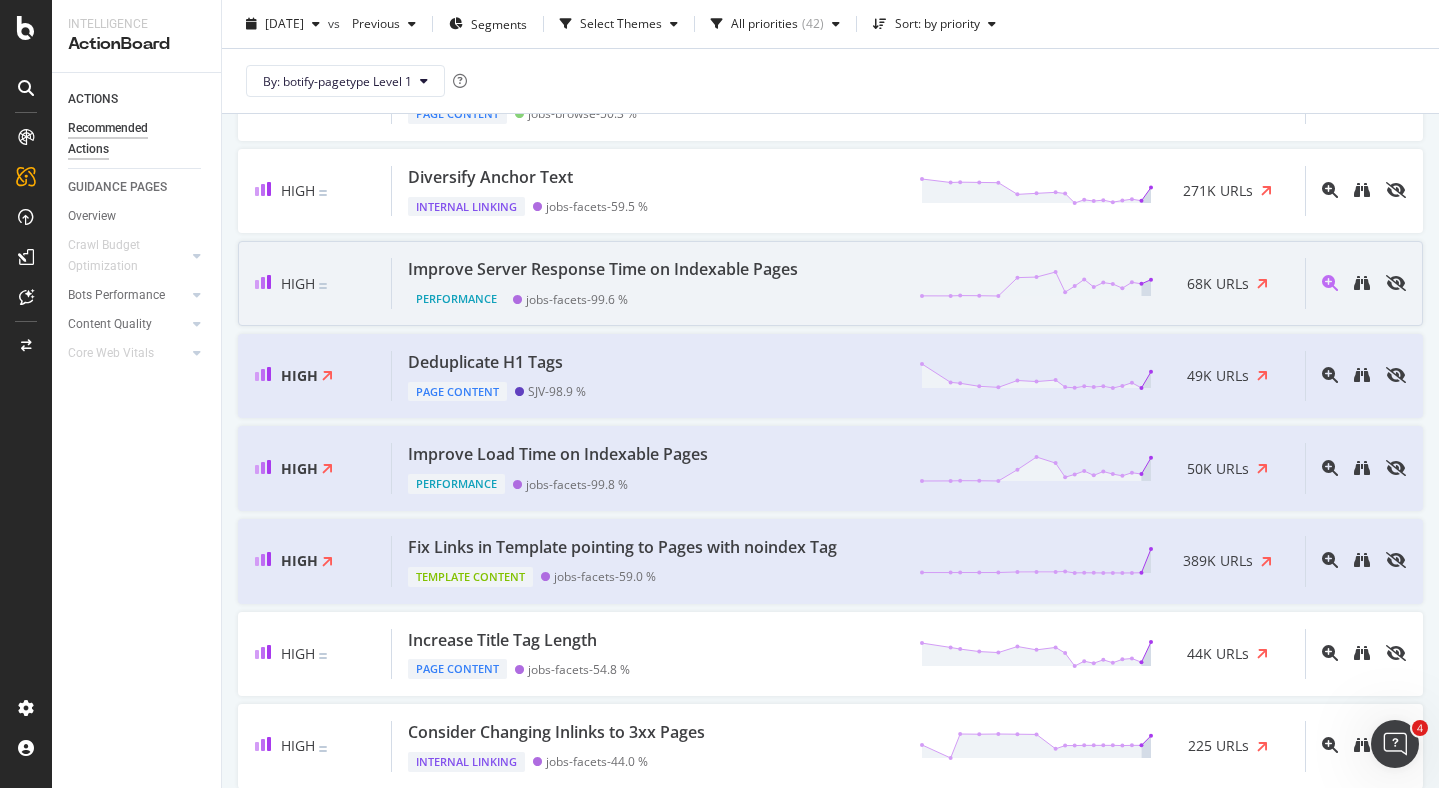 scroll, scrollTop: 319, scrollLeft: 0, axis: vertical 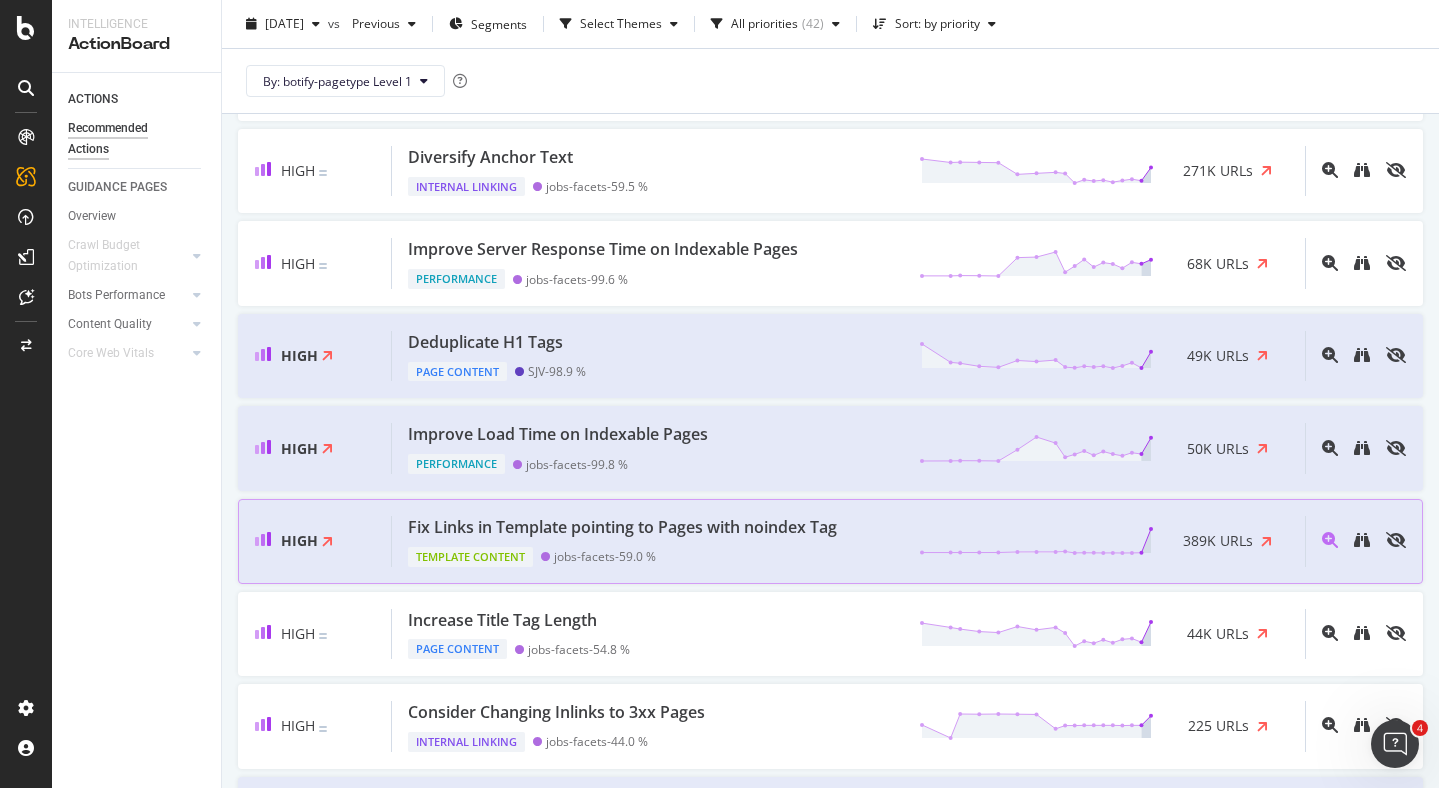 click on "Fix Links in Template pointing to Pages with noindex Tag Template Content jobs-facets  -  59.0 % 389K URLs" at bounding box center [848, 541] 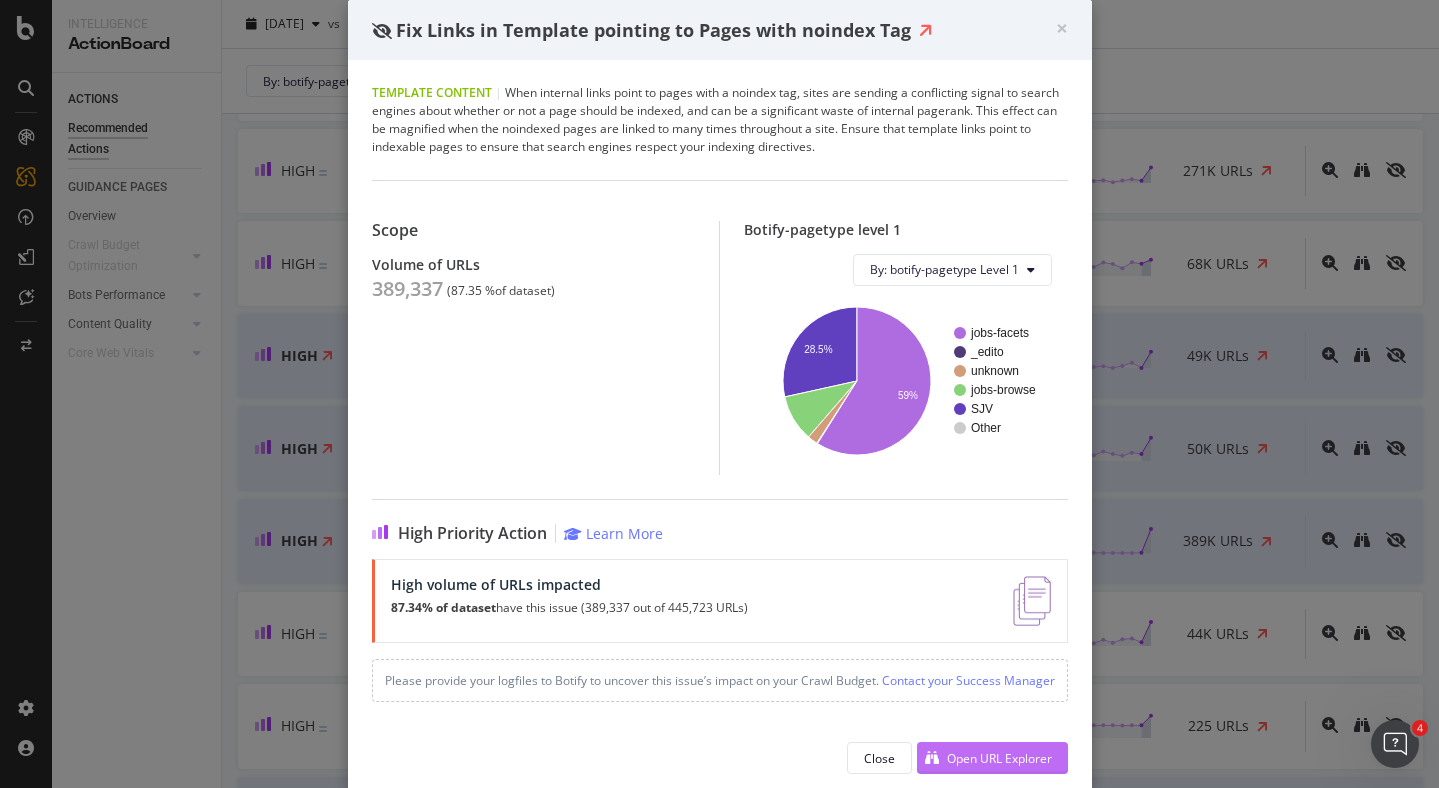 click on "Open URL Explorer" at bounding box center [999, 758] 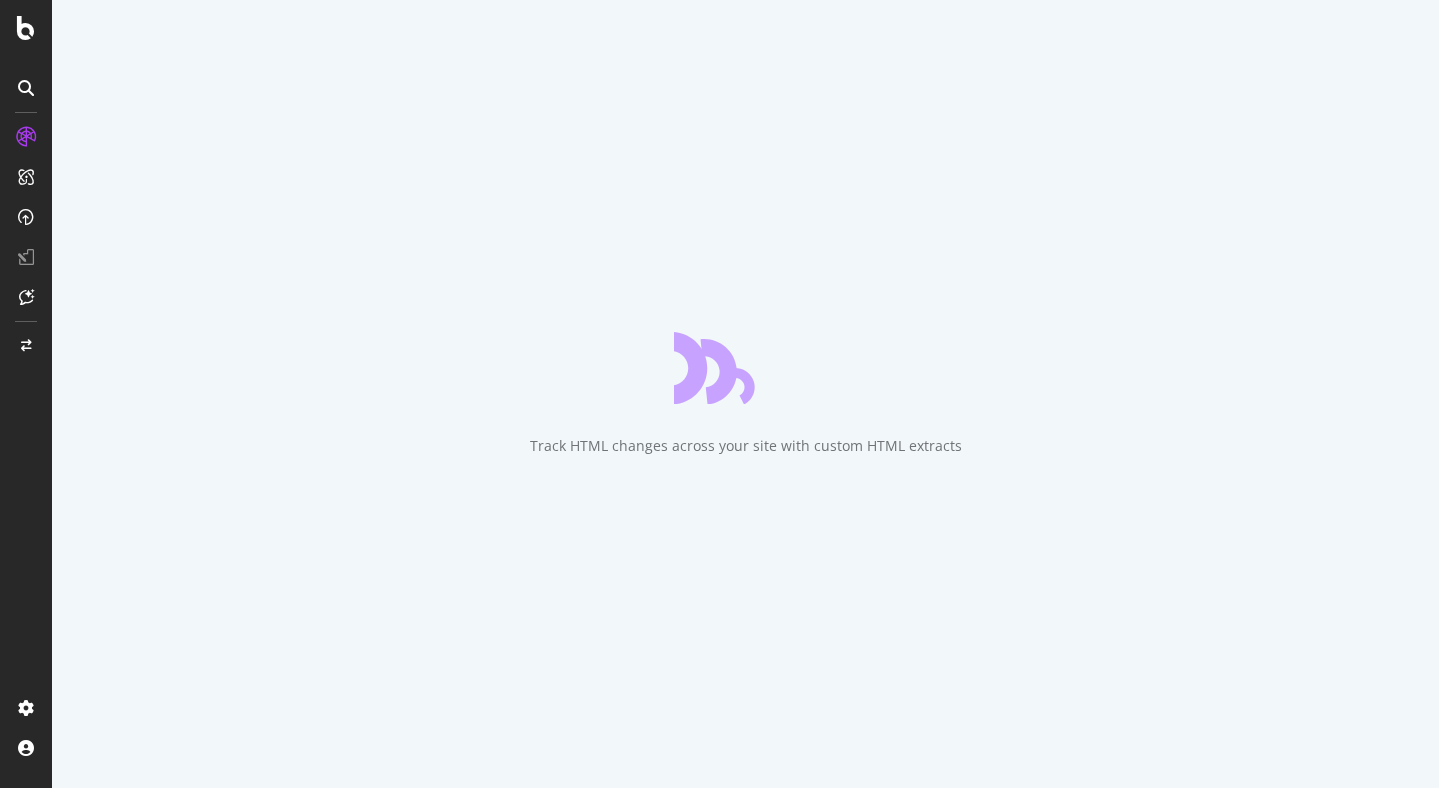 scroll, scrollTop: 0, scrollLeft: 0, axis: both 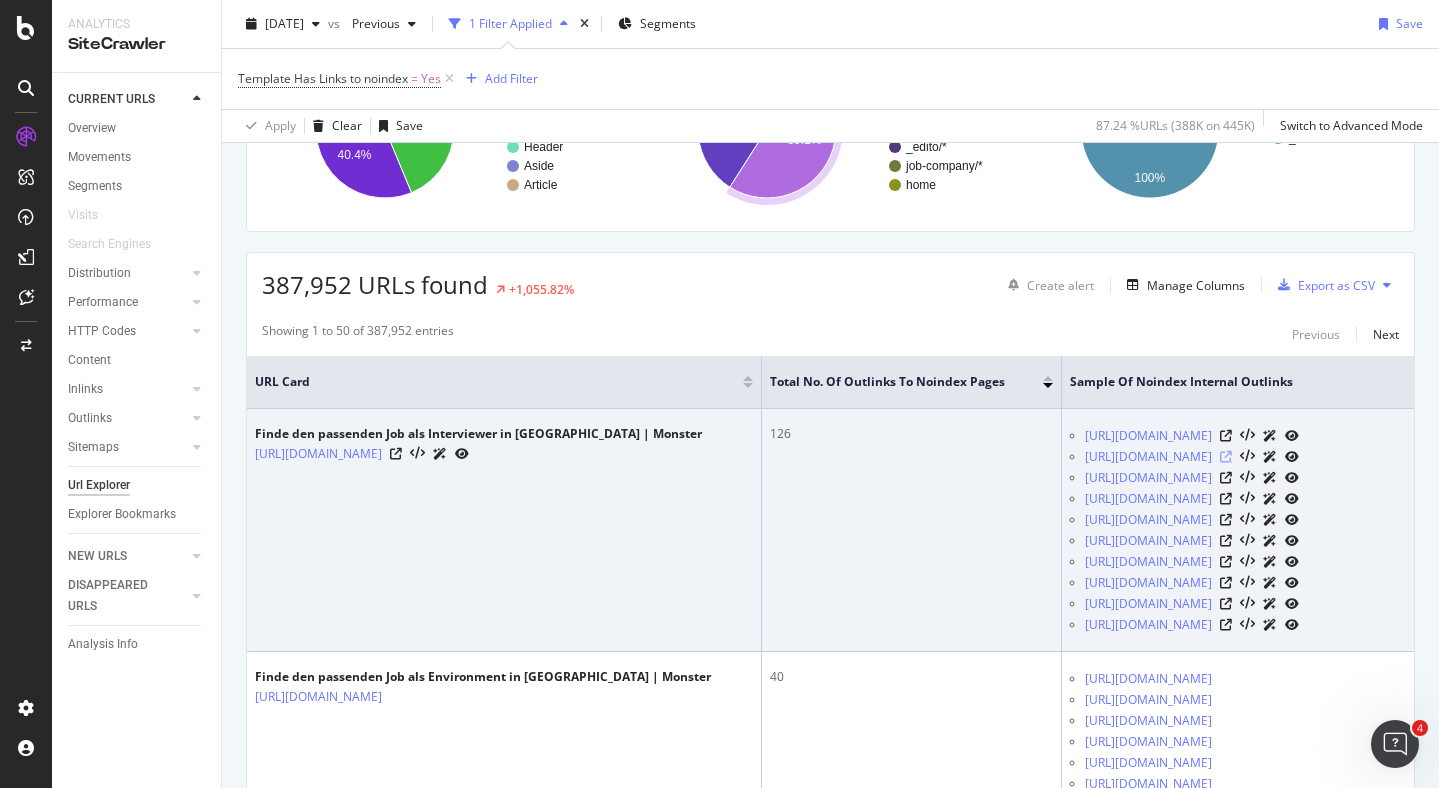 click at bounding box center (1226, 457) 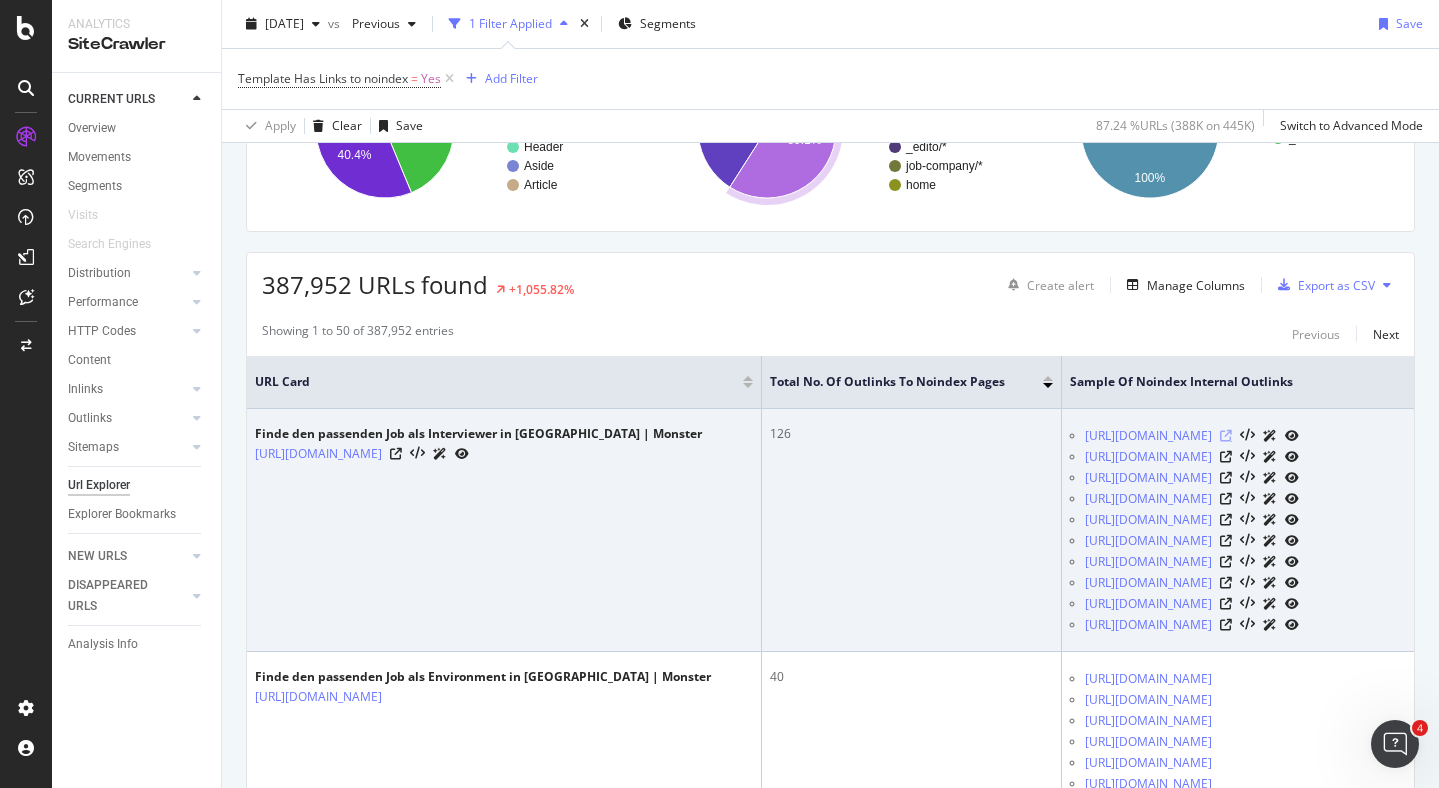 click at bounding box center [1226, 436] 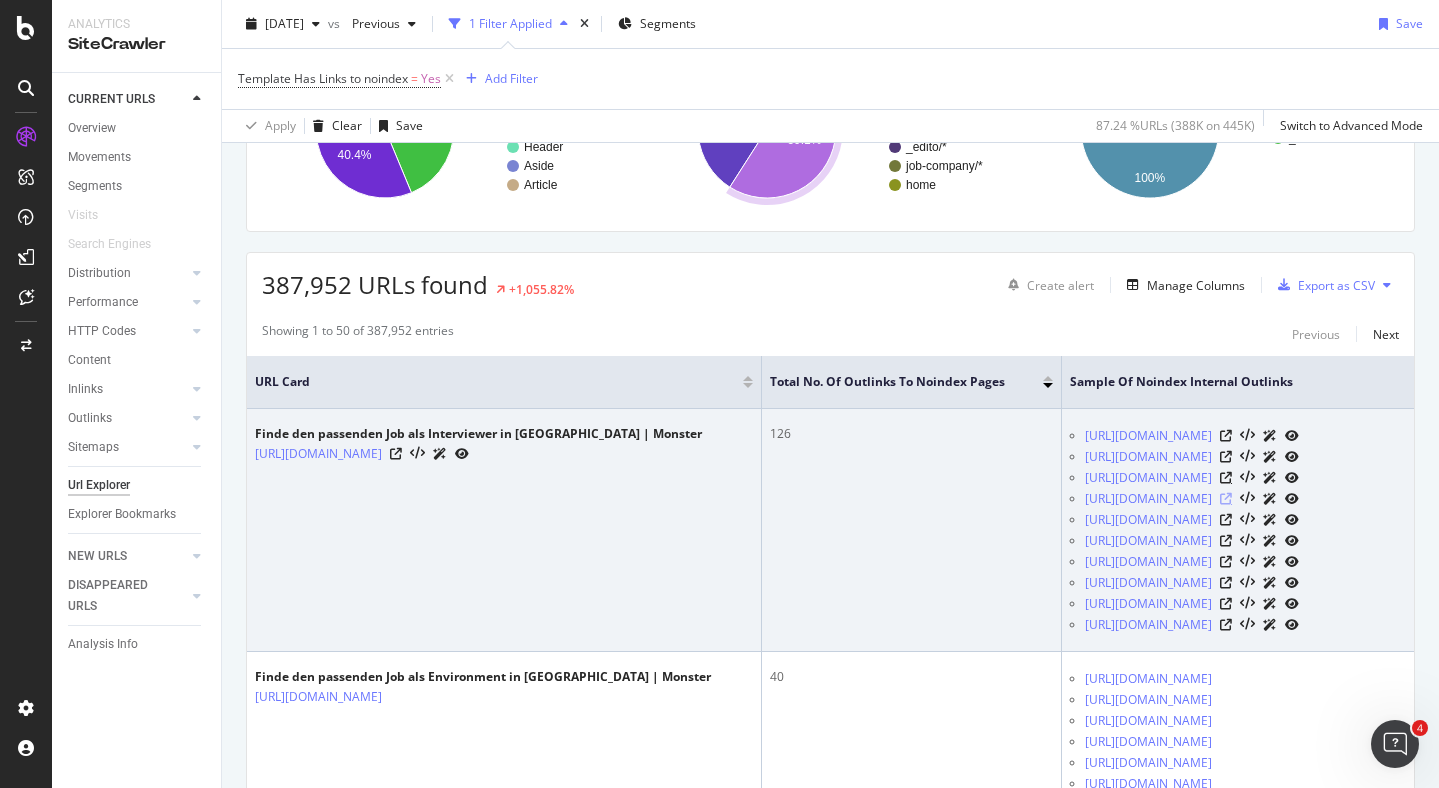 click at bounding box center [1226, 478] 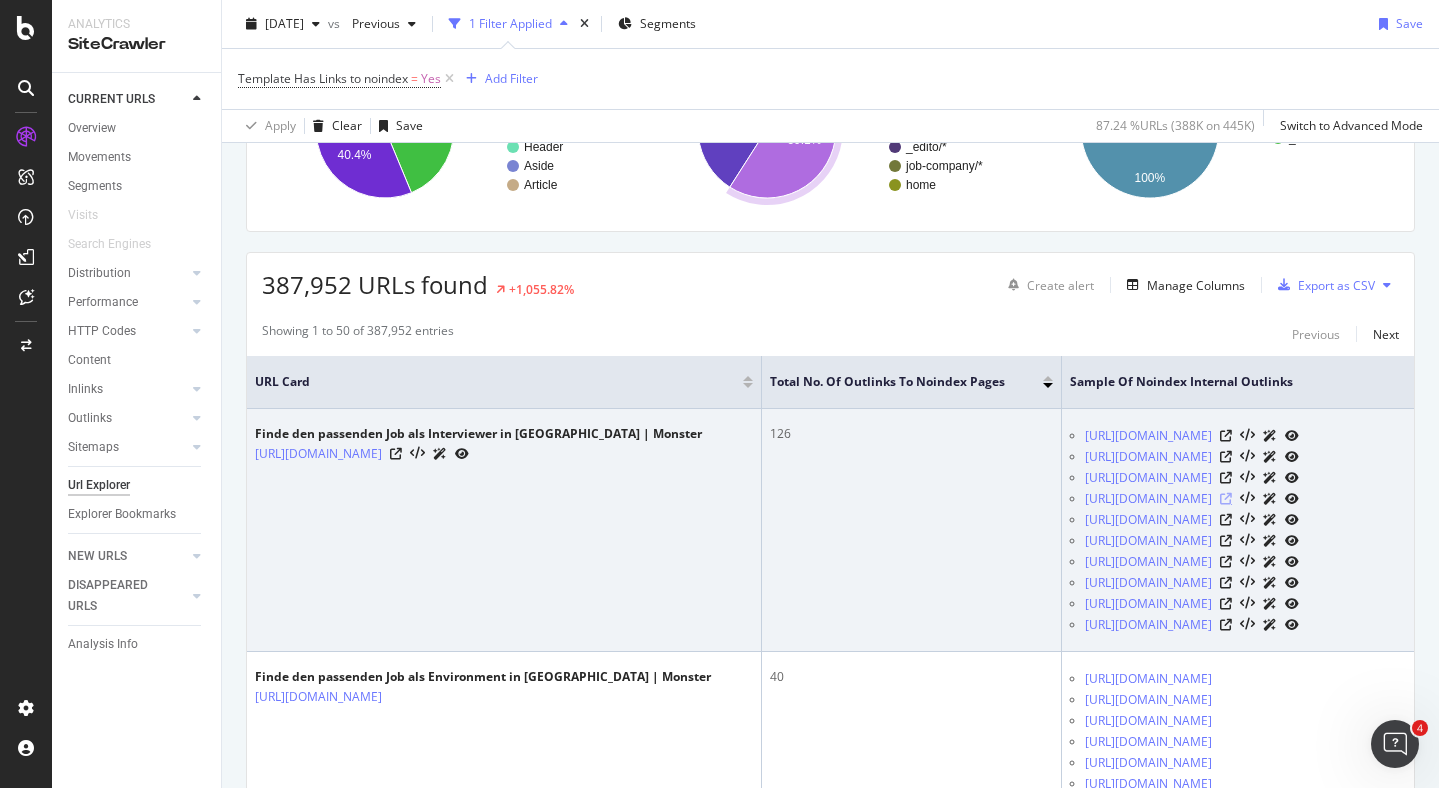click at bounding box center [1226, 499] 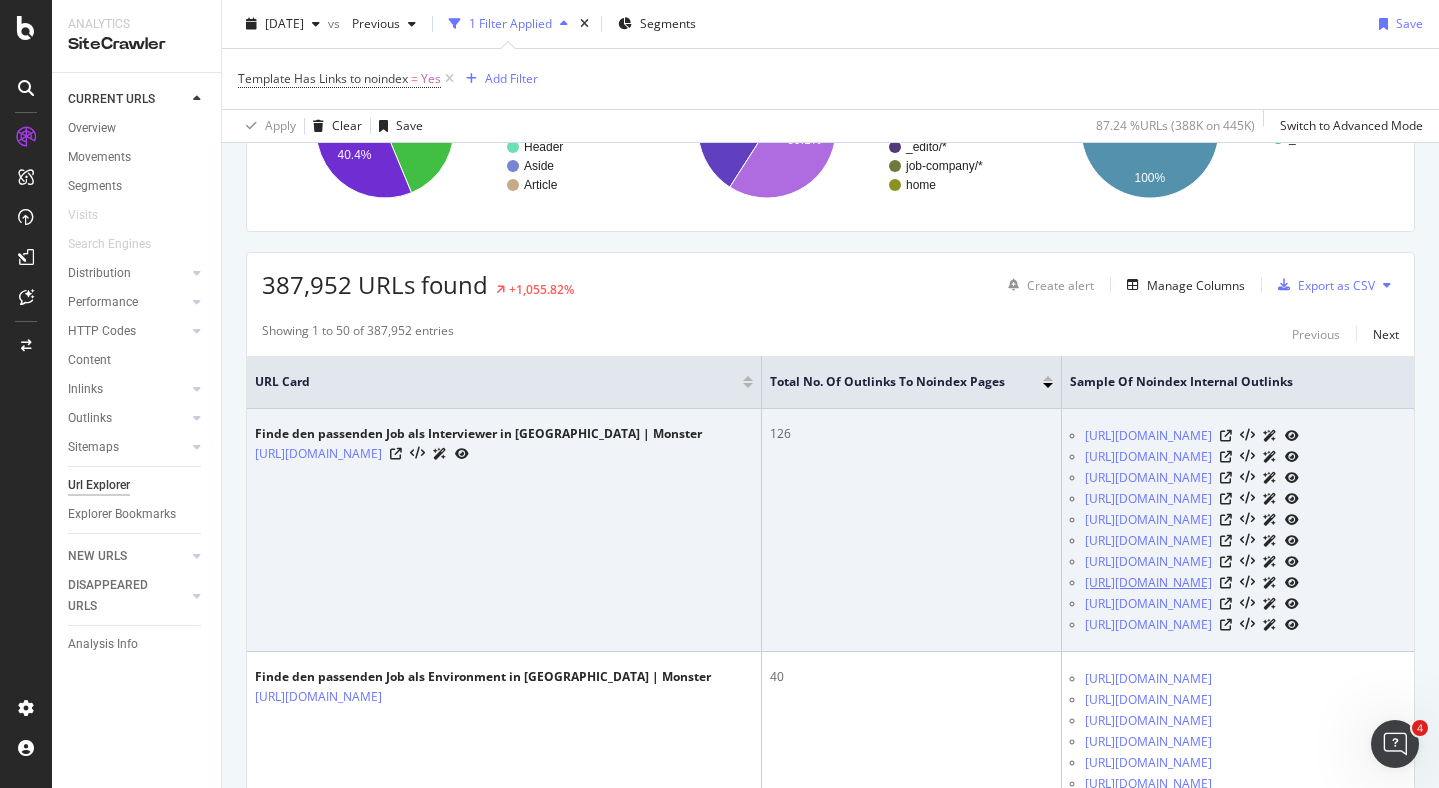 scroll, scrollTop: 0, scrollLeft: 124, axis: horizontal 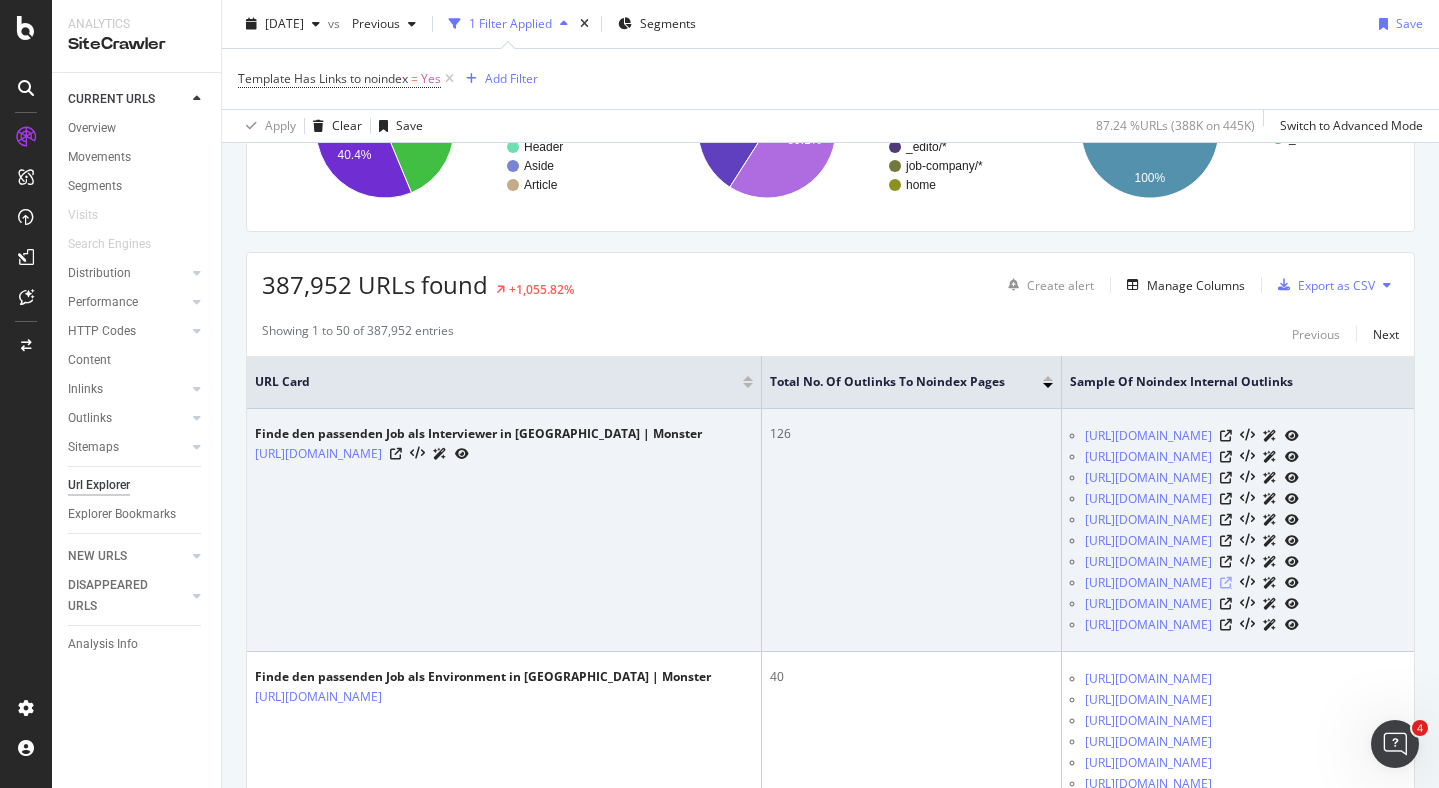 click at bounding box center (1226, 583) 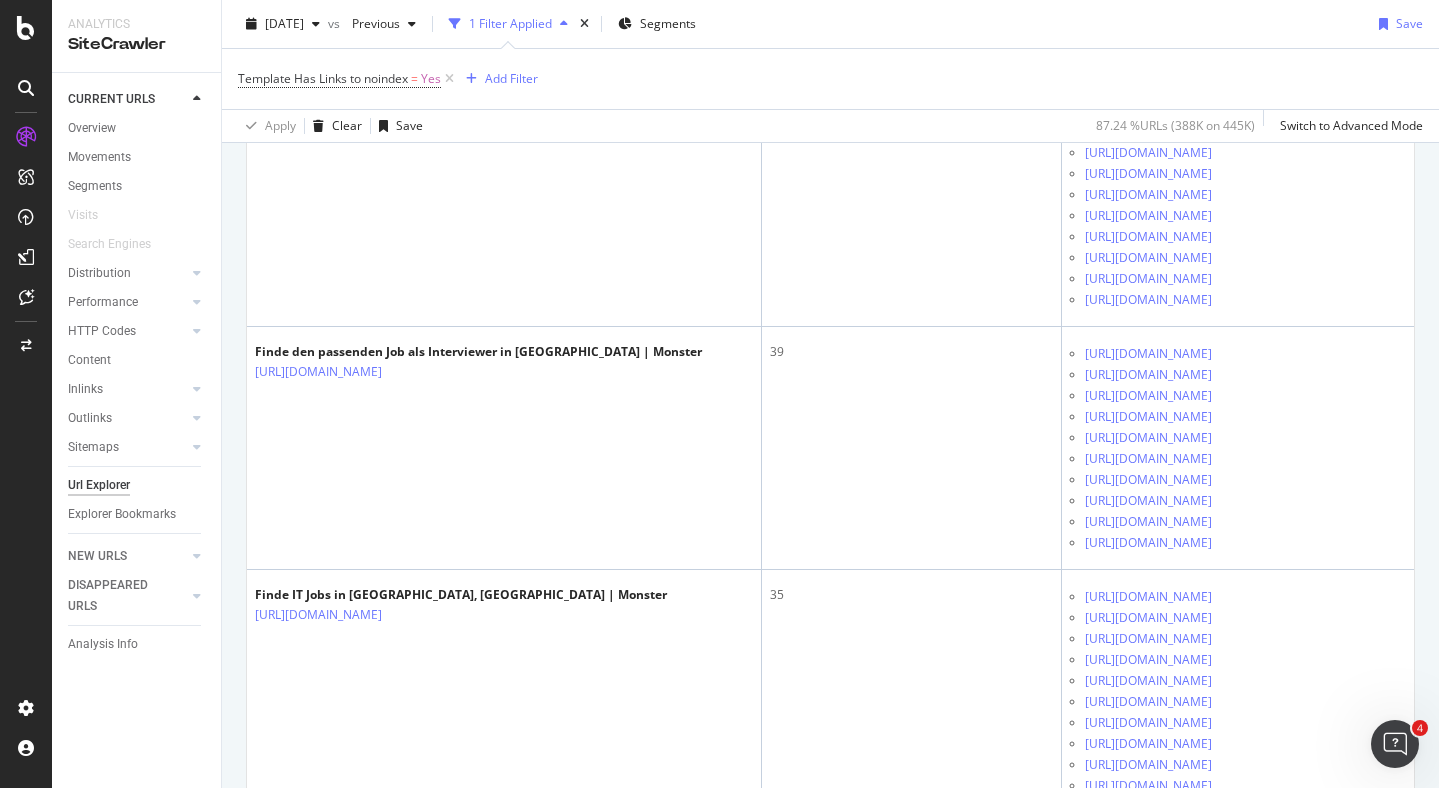 scroll, scrollTop: 1171, scrollLeft: 0, axis: vertical 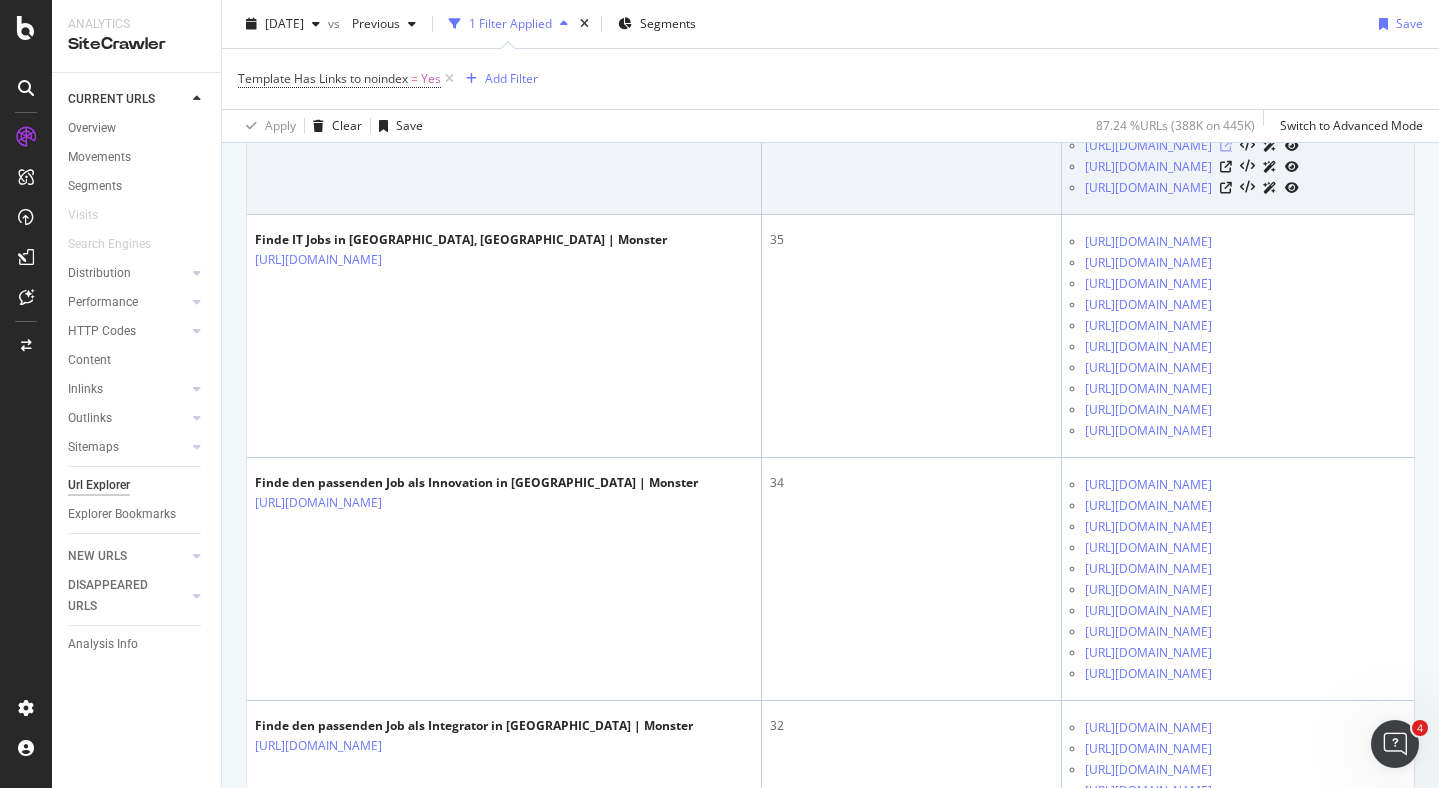 click at bounding box center [1226, 146] 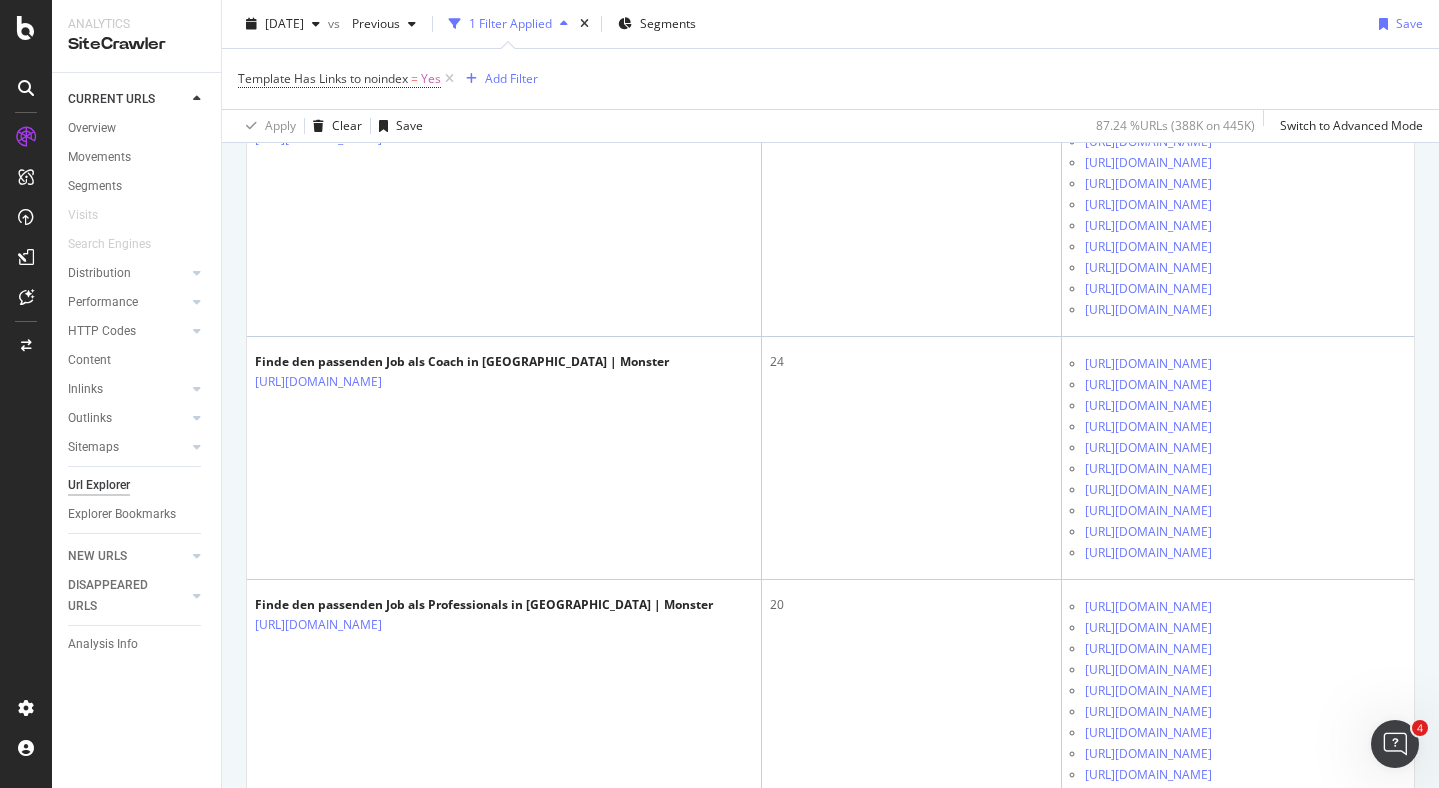 scroll, scrollTop: 3201, scrollLeft: 0, axis: vertical 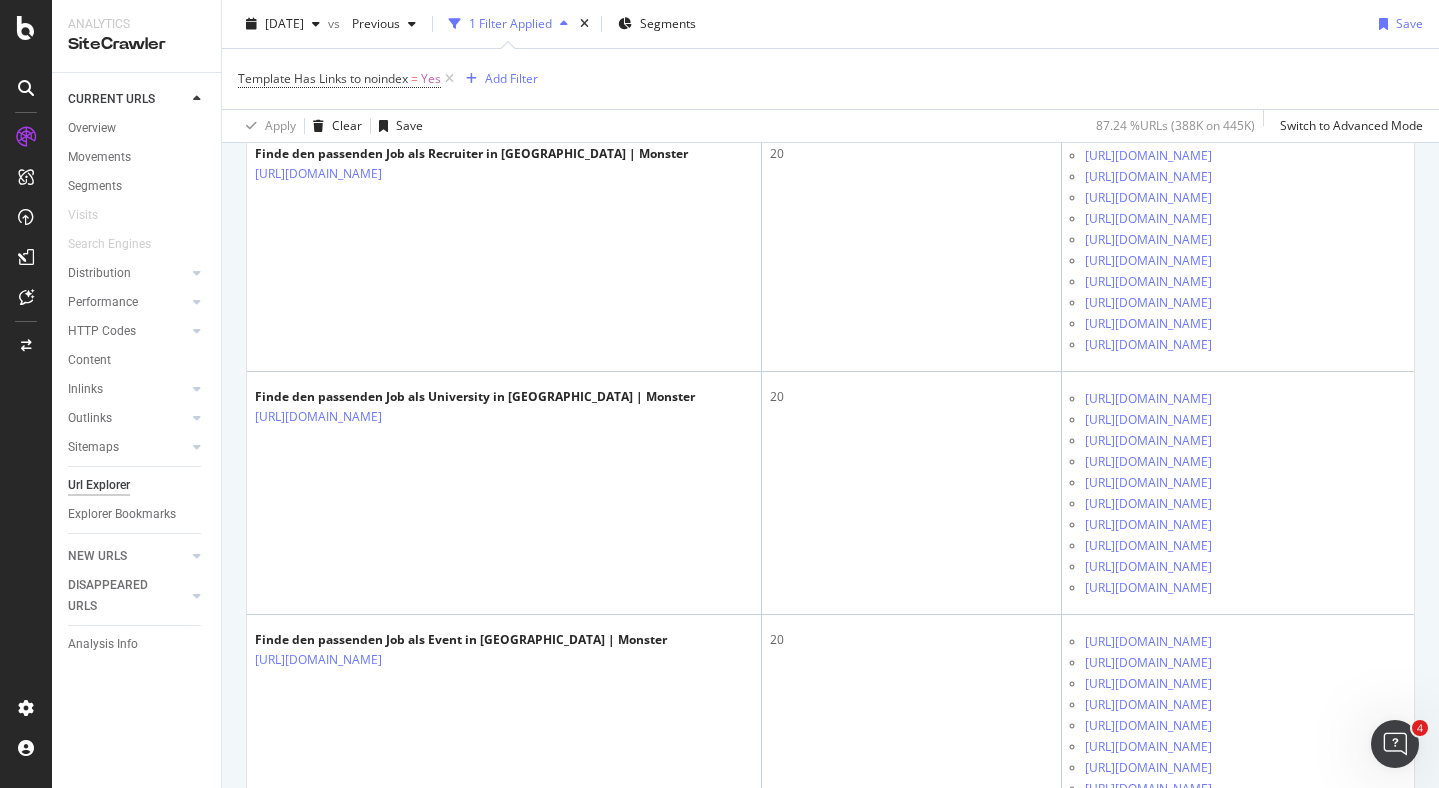click at bounding box center [1226, -309] 